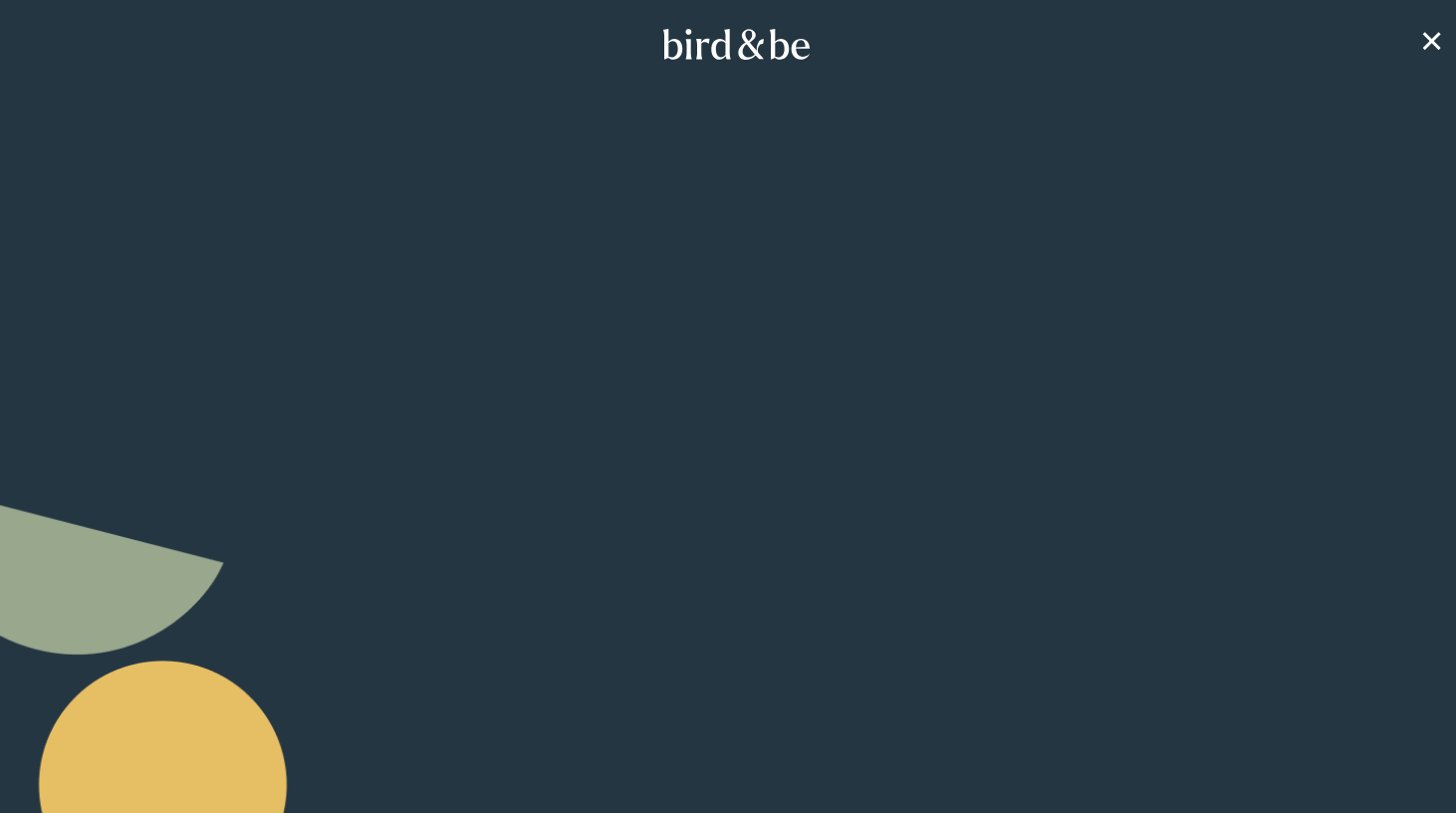 scroll, scrollTop: 0, scrollLeft: 0, axis: both 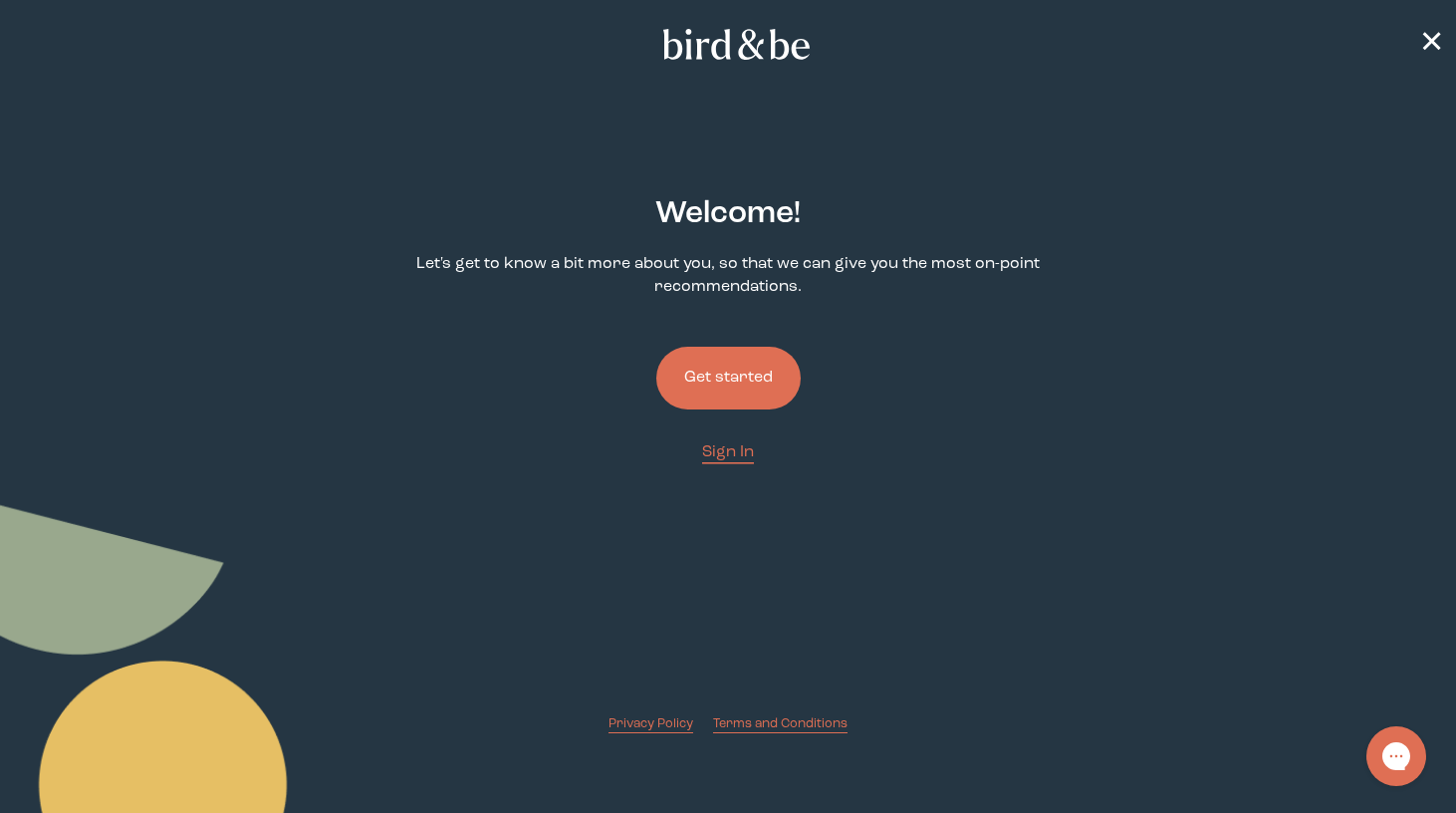 click on "Get started" at bounding box center [728, 378] 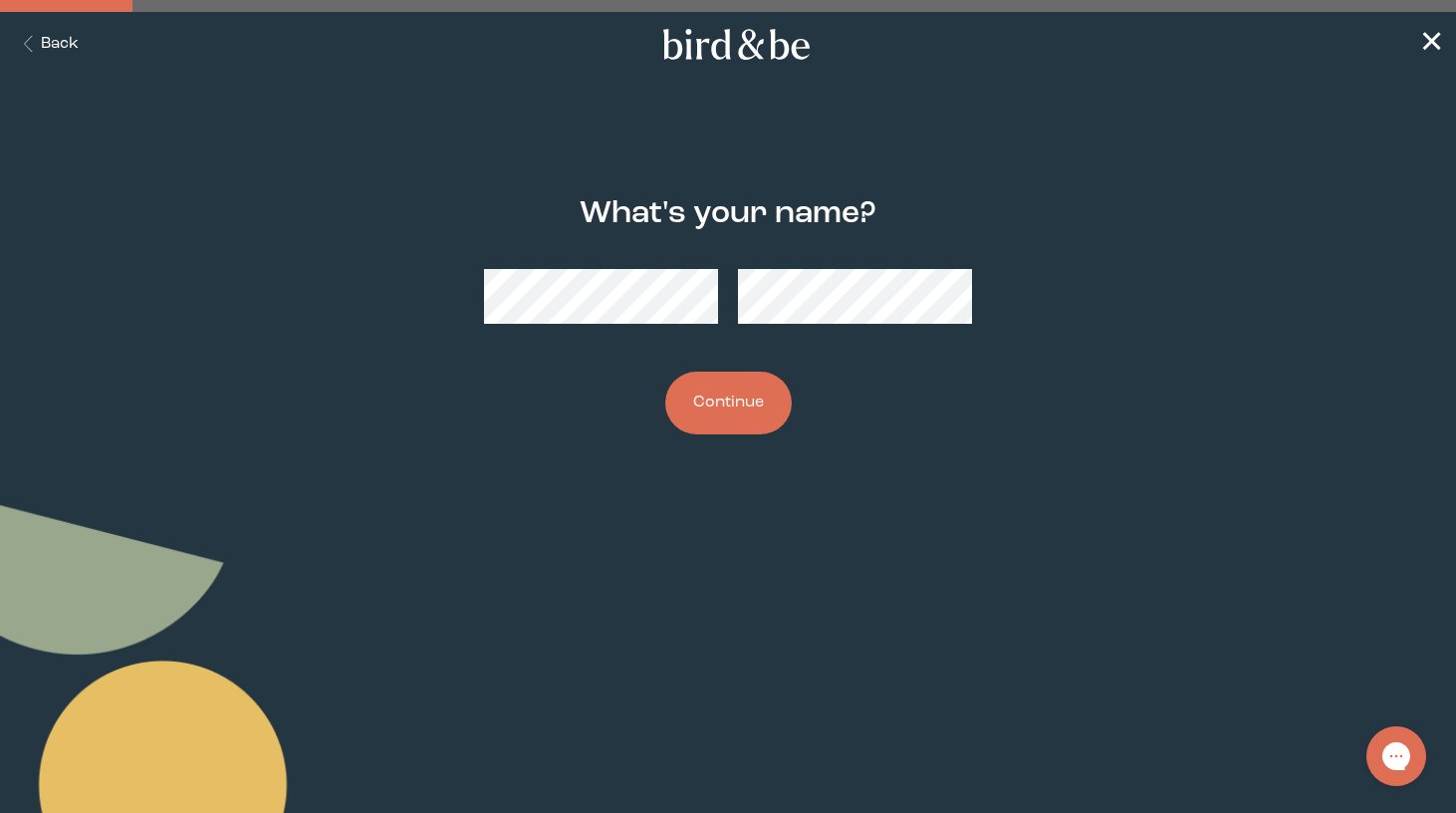 click on "Continue" at bounding box center [728, 403] 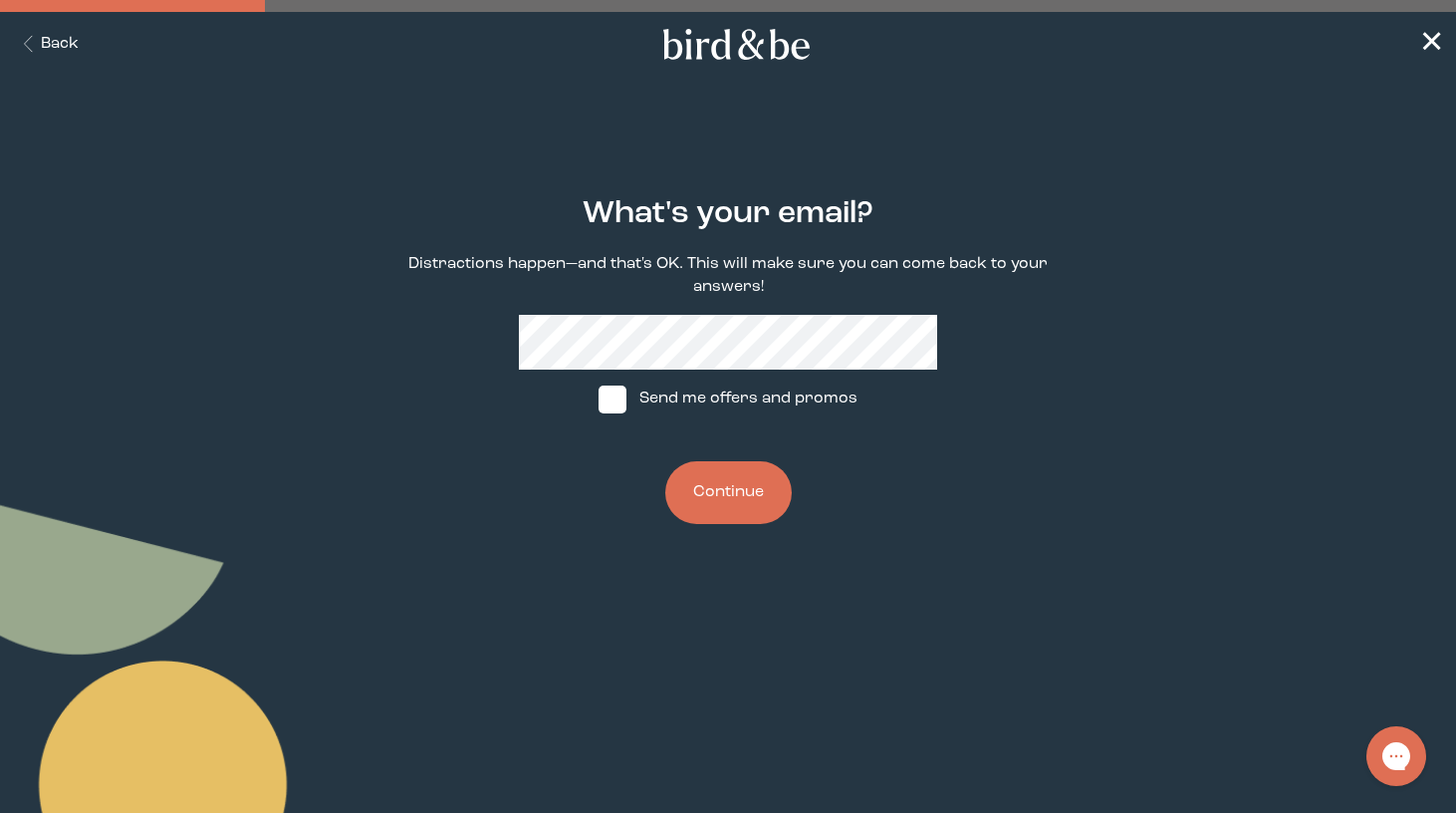 click on "Continue" at bounding box center [728, 492] 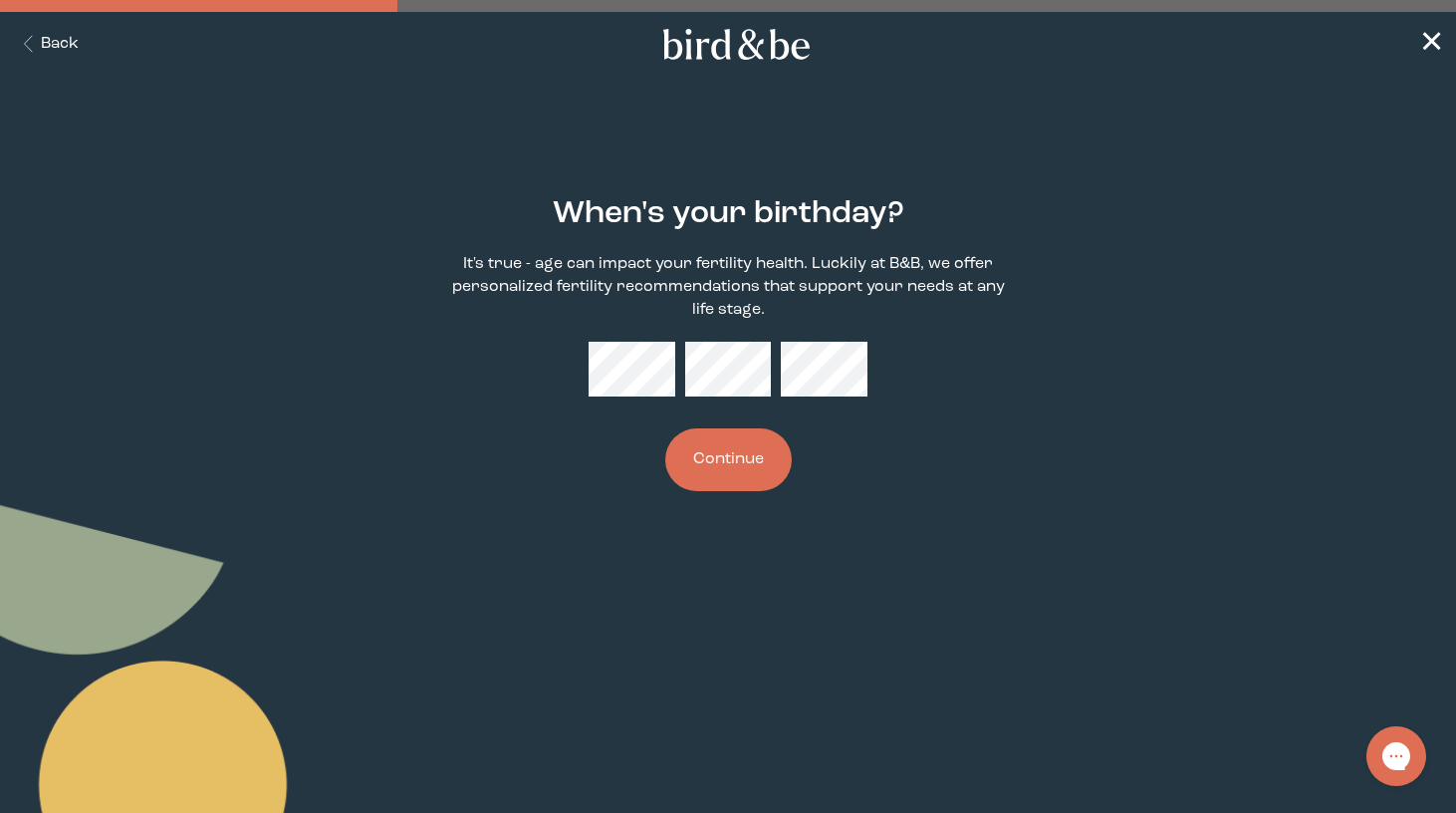 click on "Continue" at bounding box center (728, 459) 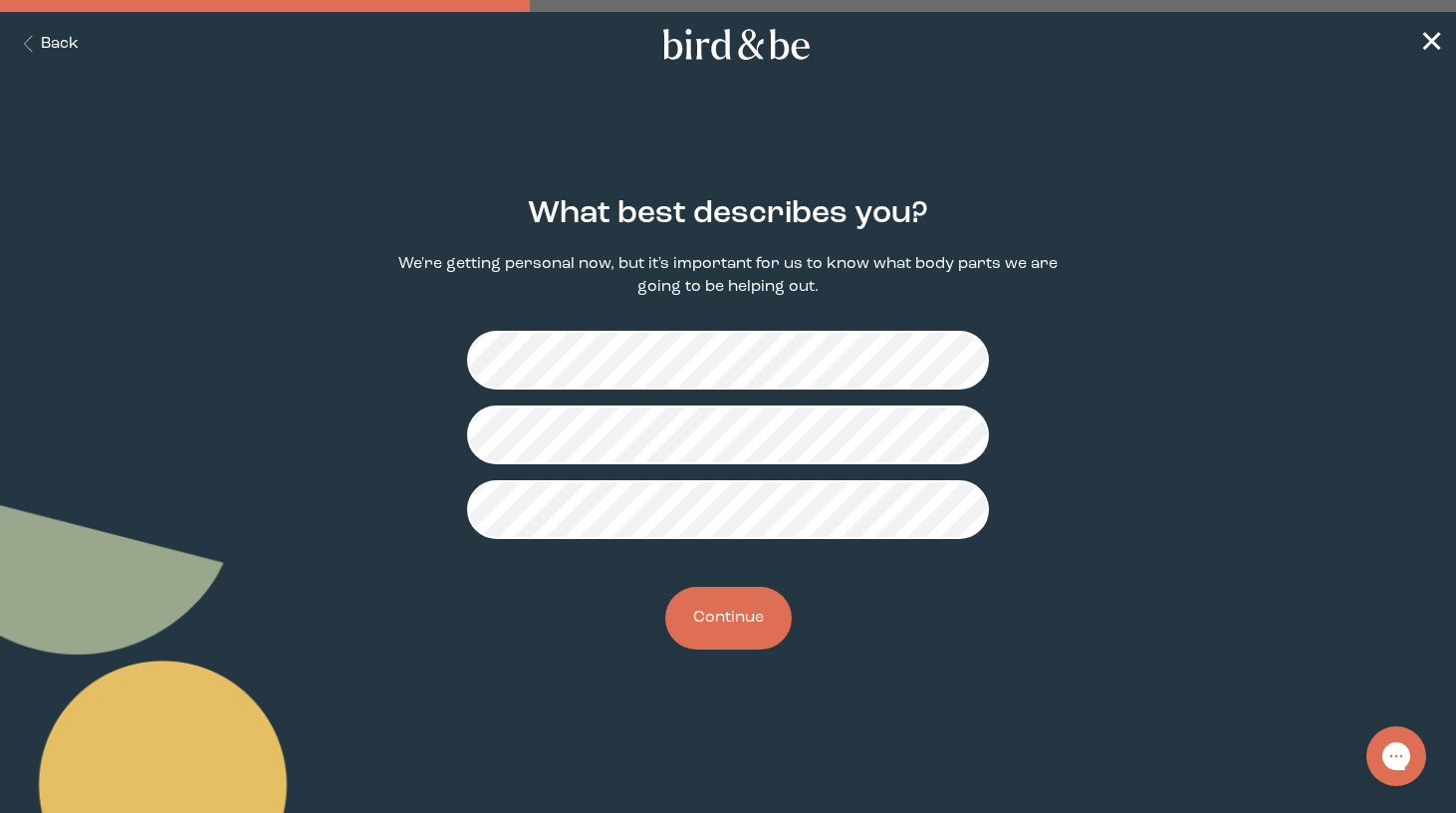 click on "Continue" at bounding box center [728, 618] 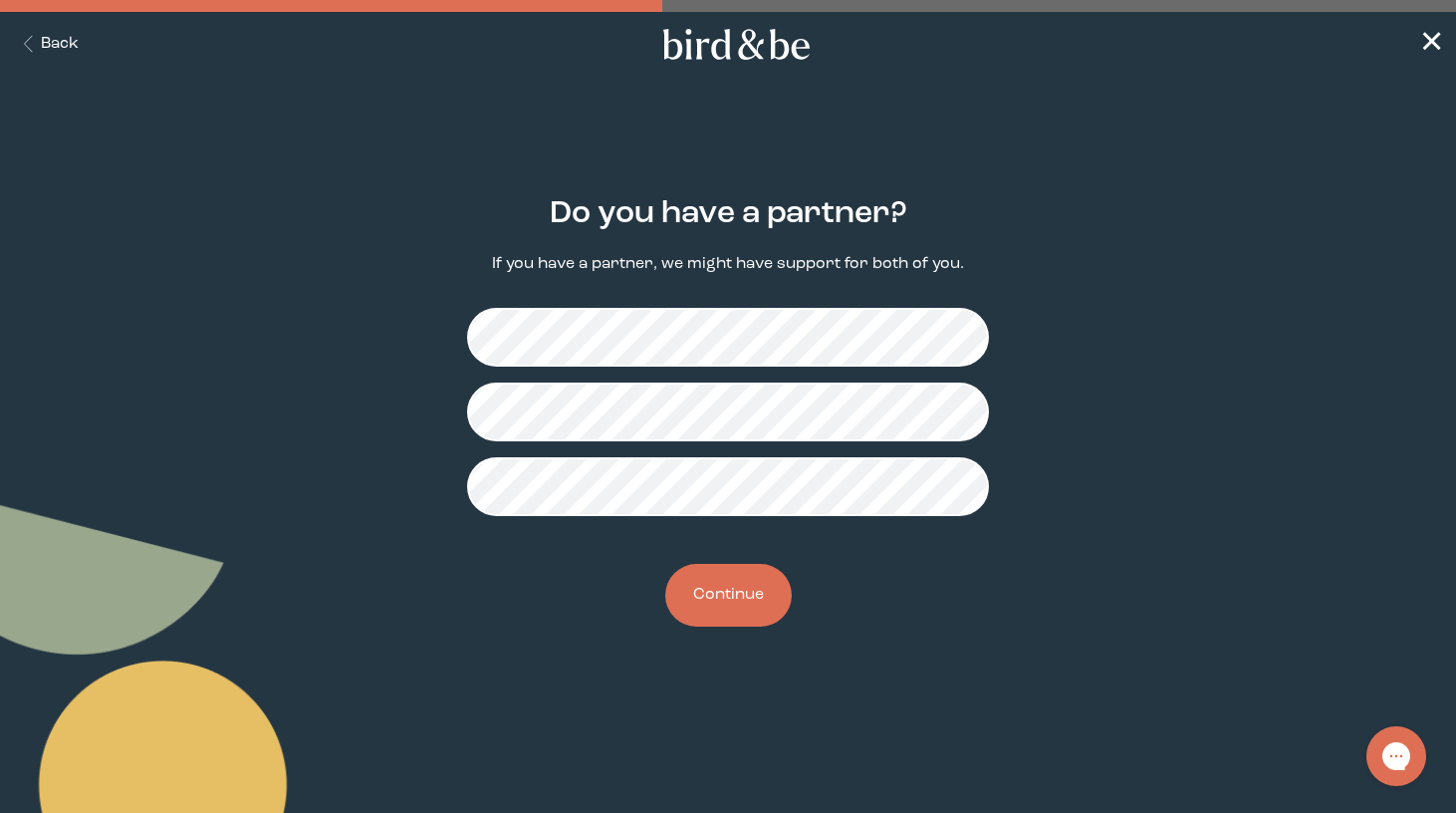 click on "Continue" at bounding box center (728, 595) 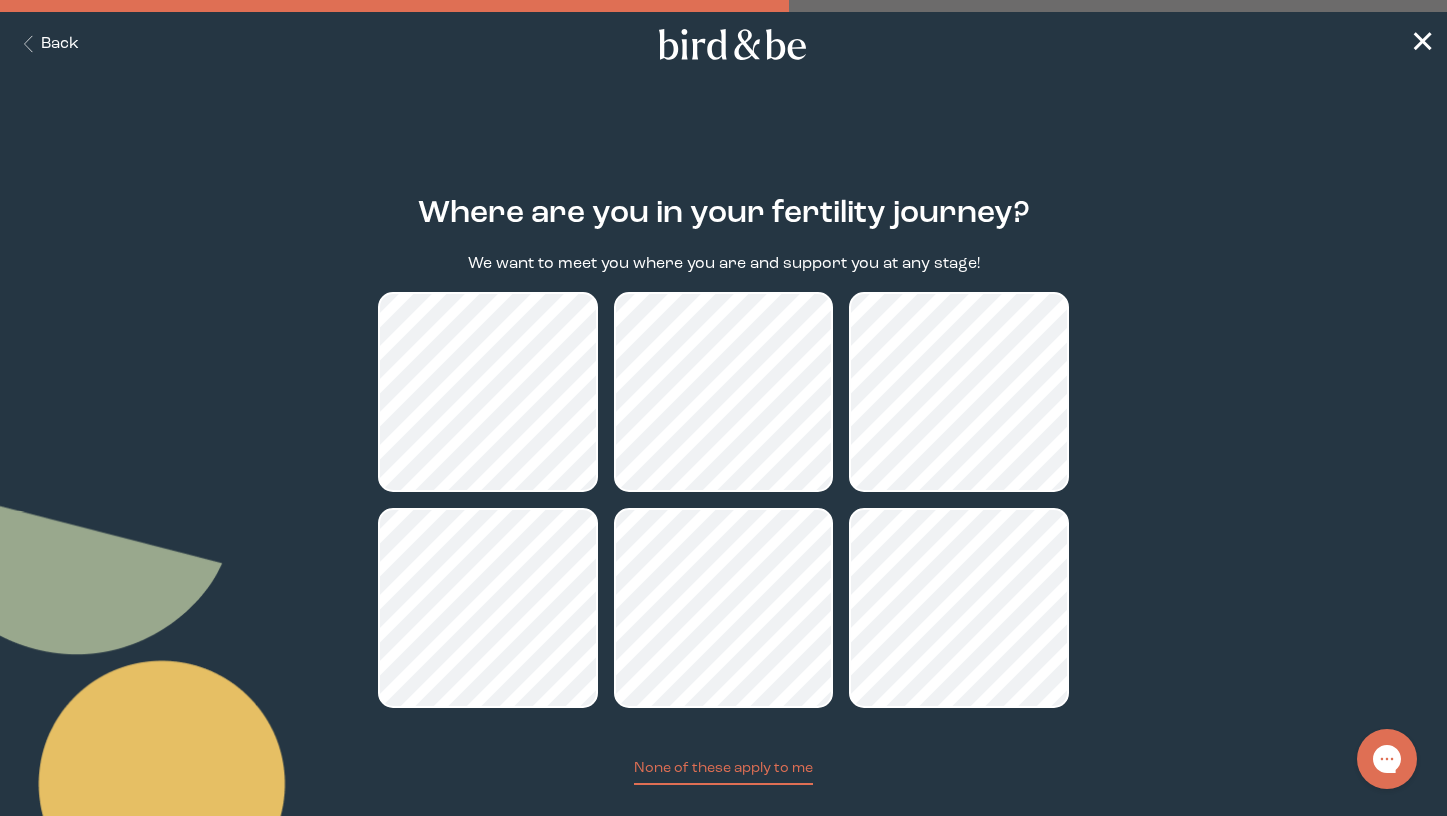 click on "Back" at bounding box center [47, 44] 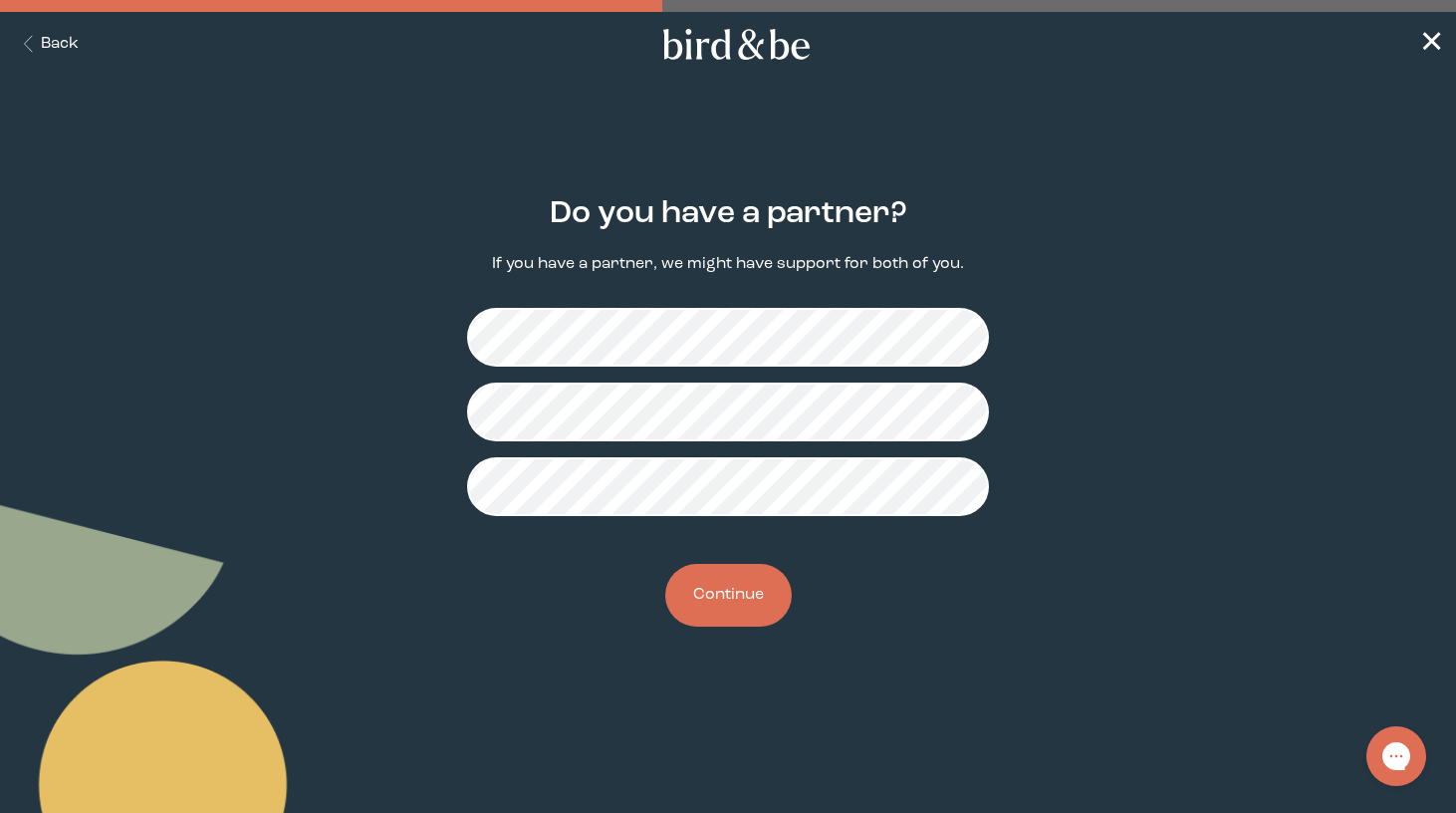 click on "Back" at bounding box center (47, 44) 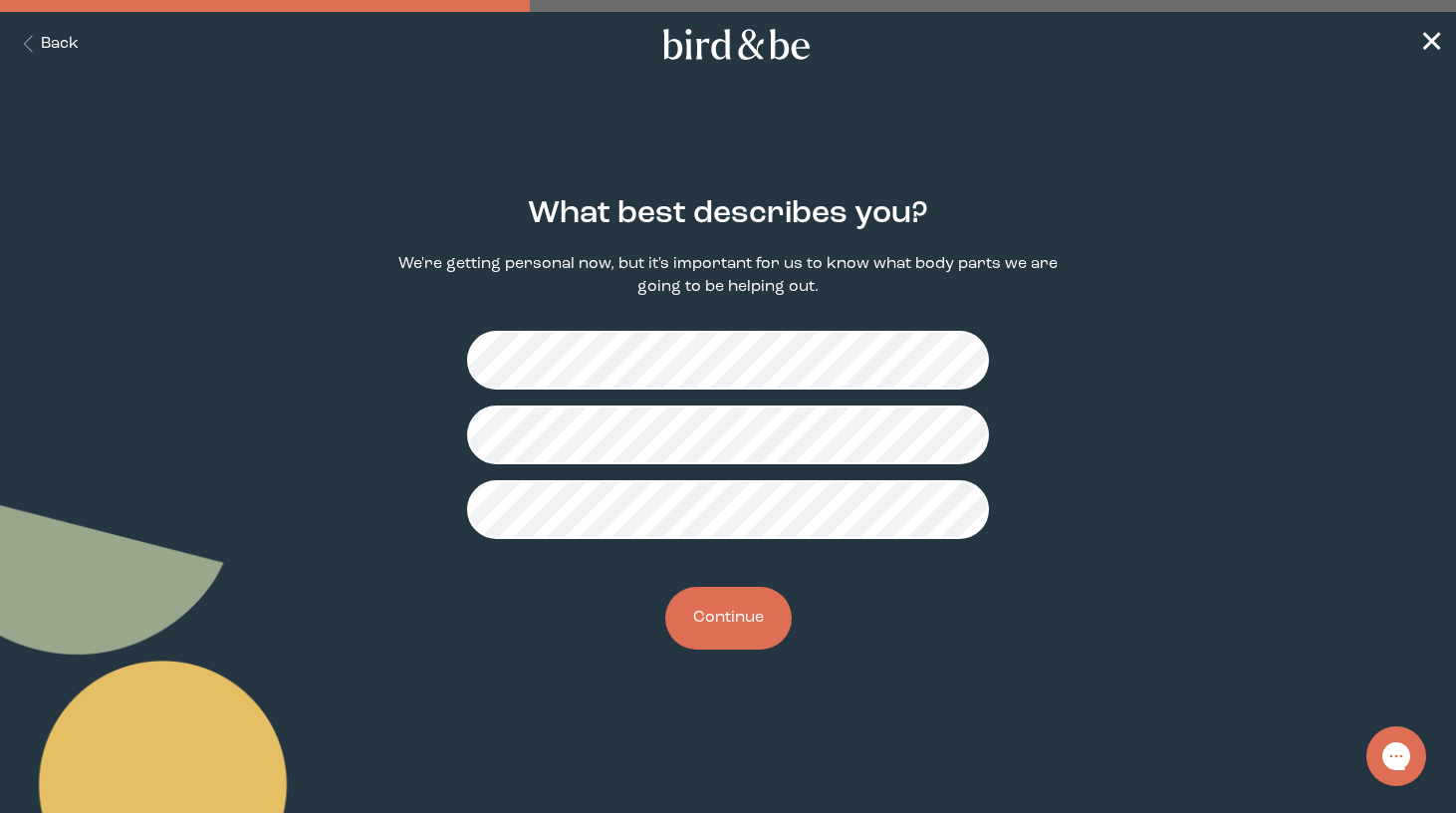 click on "Continue" at bounding box center [728, 618] 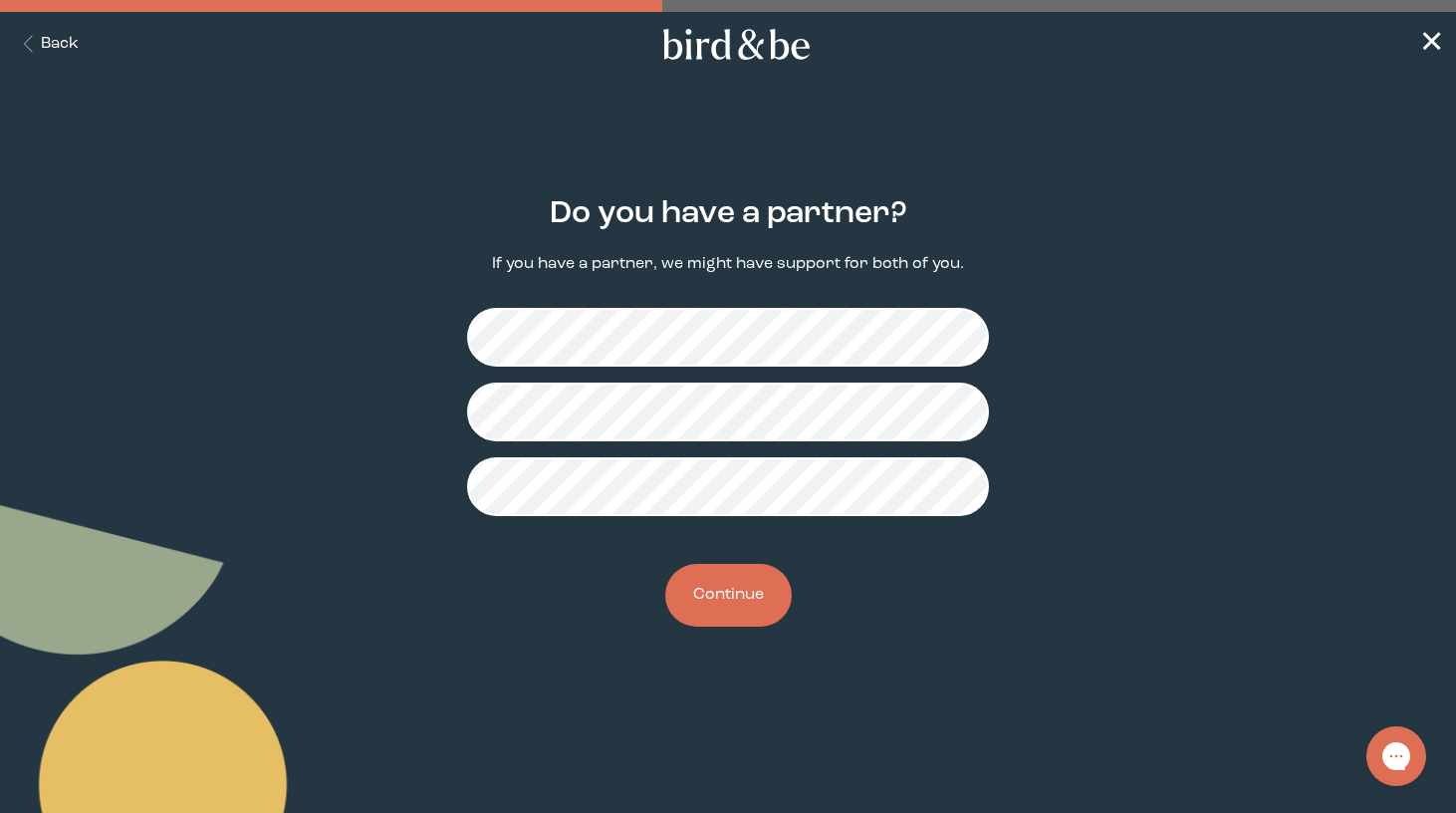 click on "Do you have a partner? If you have a partner, we might have support for both of you. Continue" at bounding box center (728, 411) 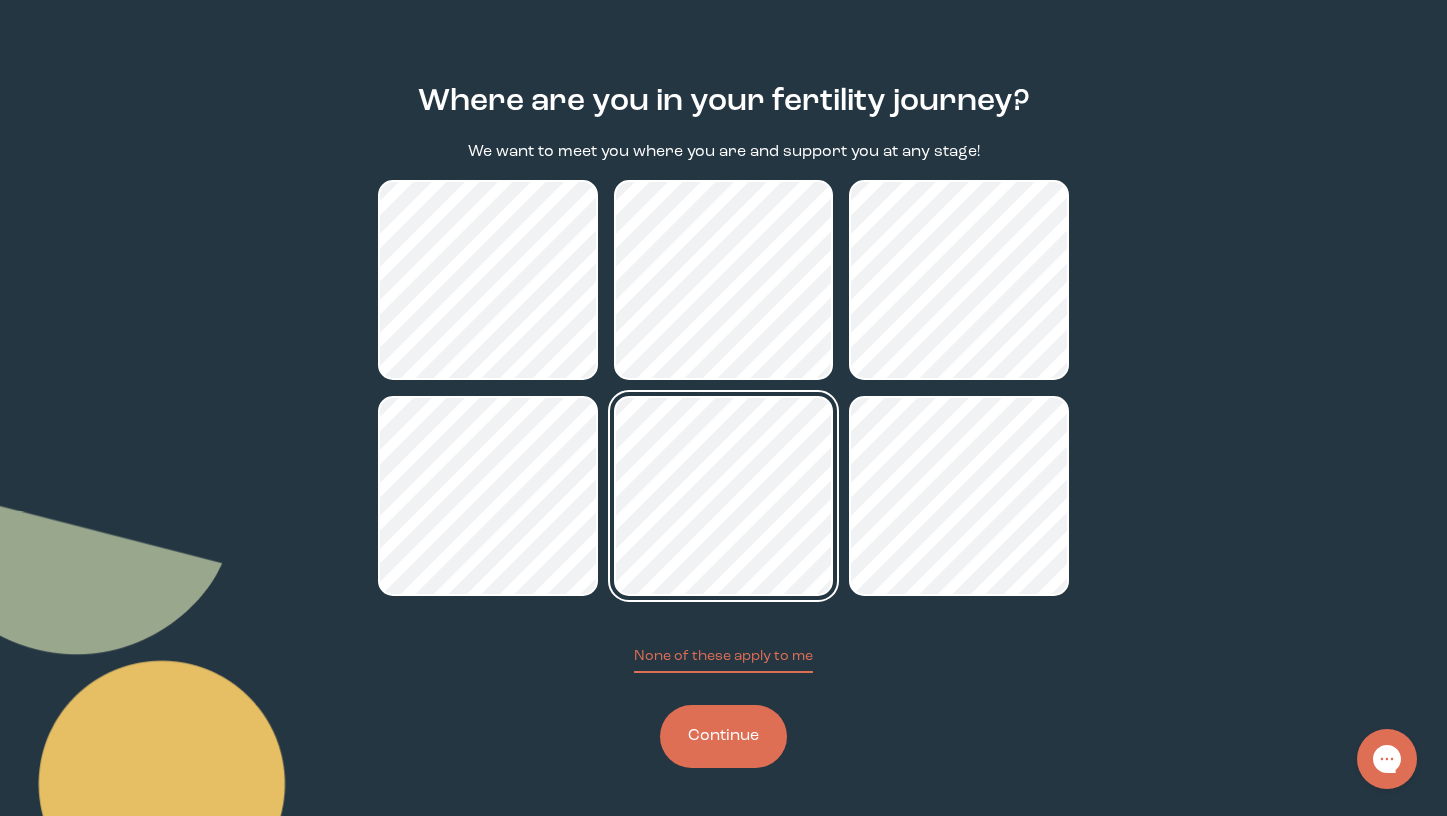 scroll, scrollTop: 112, scrollLeft: 0, axis: vertical 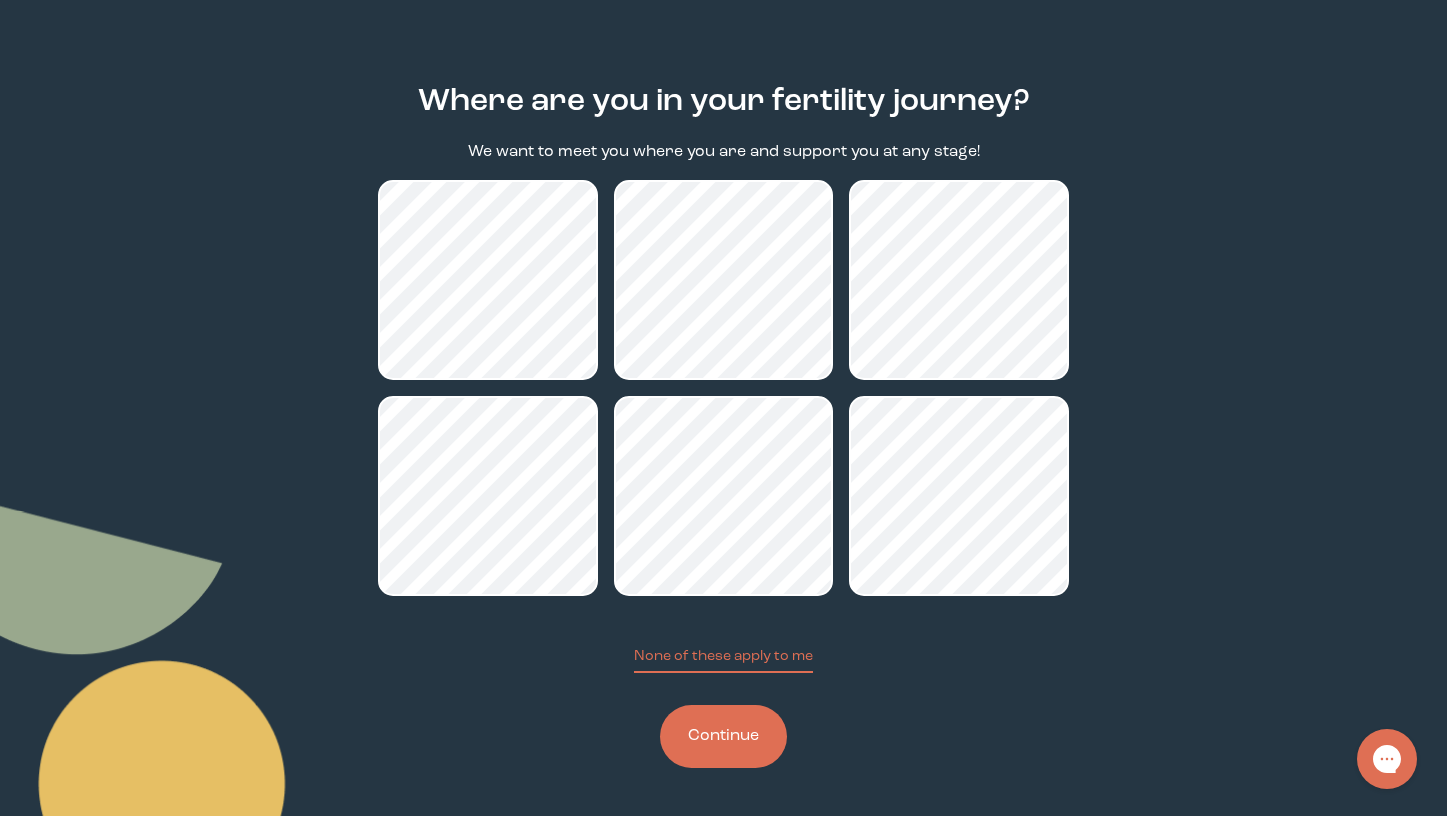 click on "Continue" at bounding box center (723, 736) 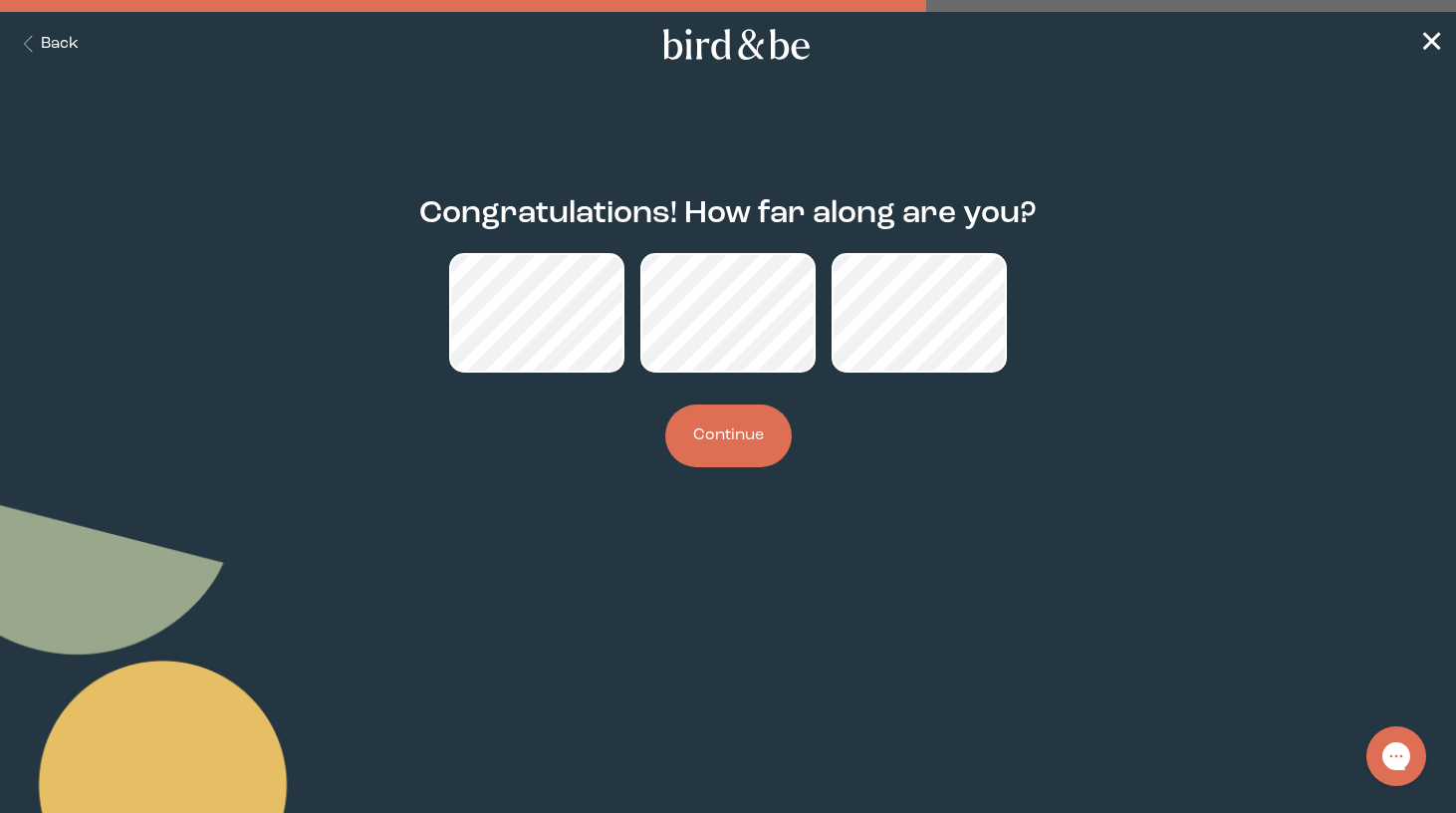 click on "Continue" at bounding box center (728, 435) 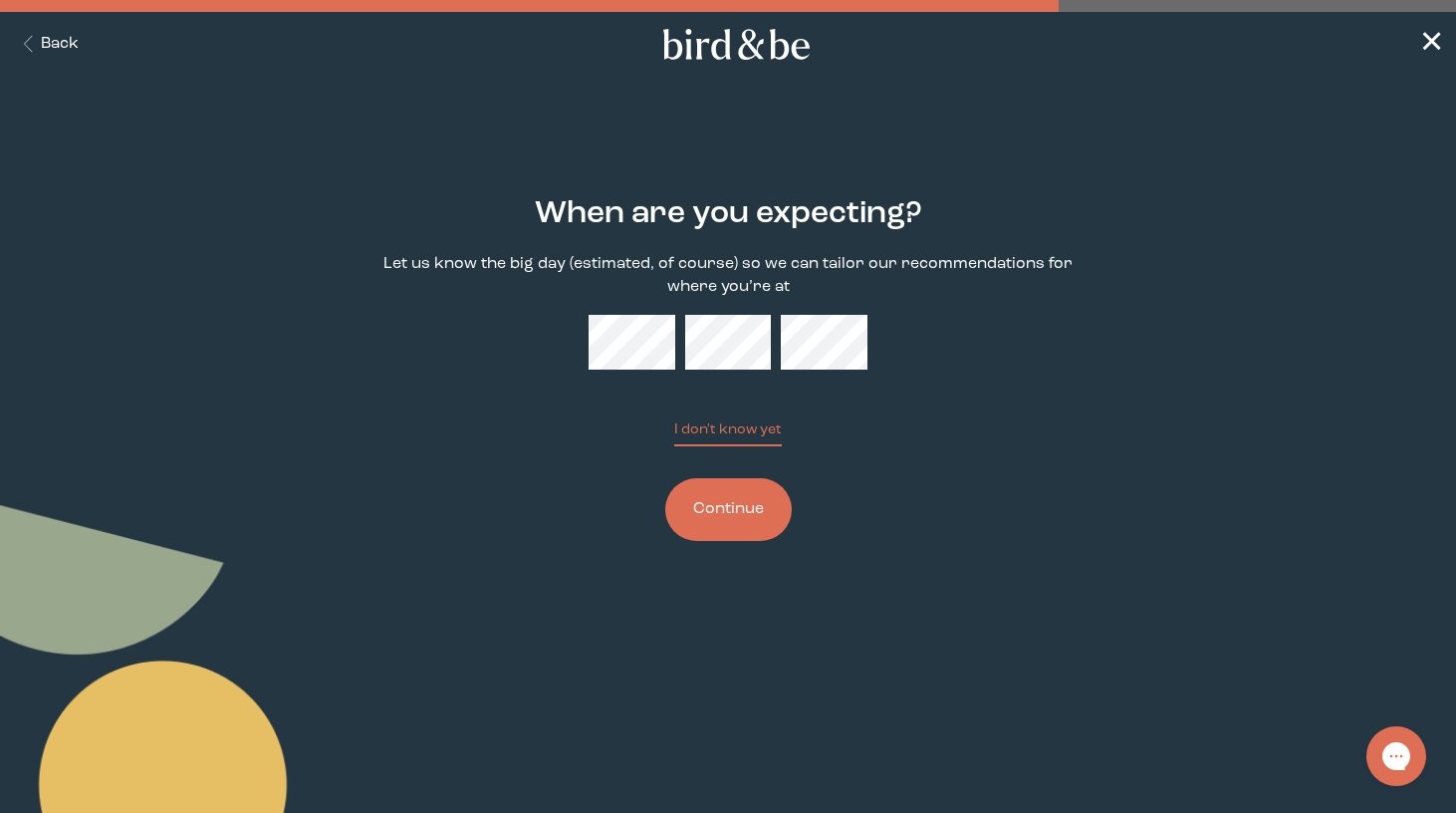 click on "Continue" at bounding box center (728, 509) 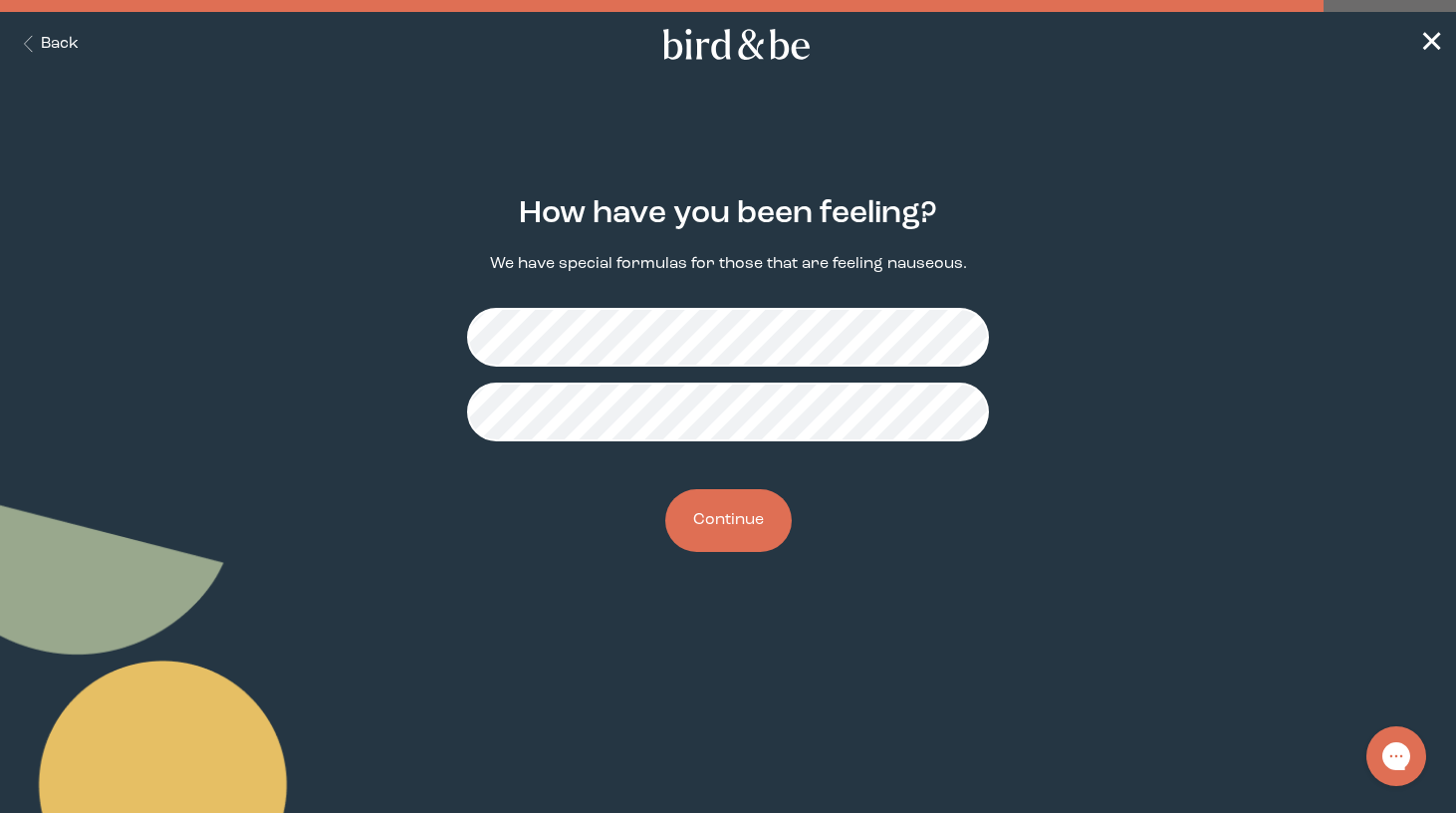 click on "Continue" at bounding box center [728, 520] 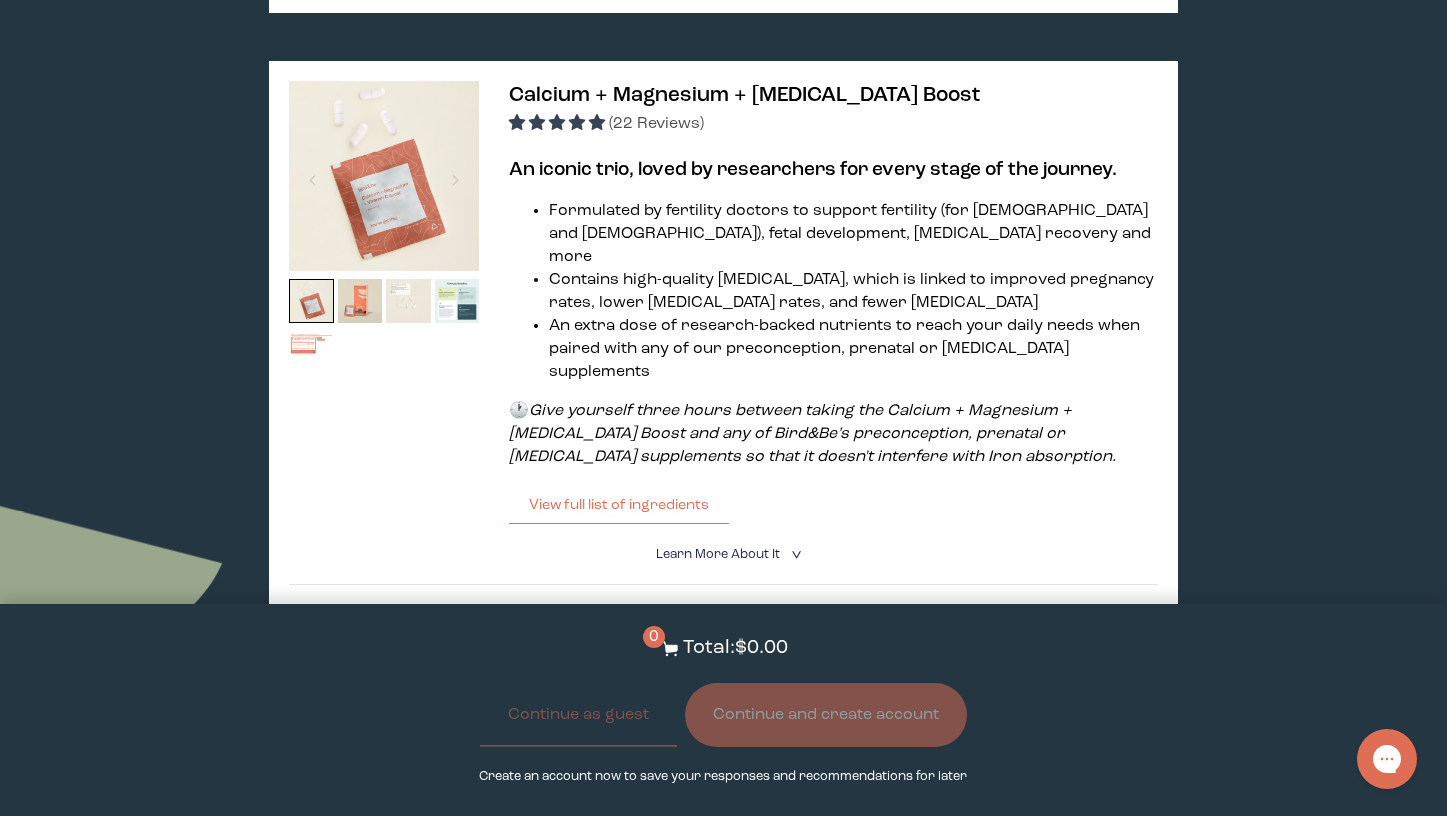 scroll, scrollTop: 1085, scrollLeft: 0, axis: vertical 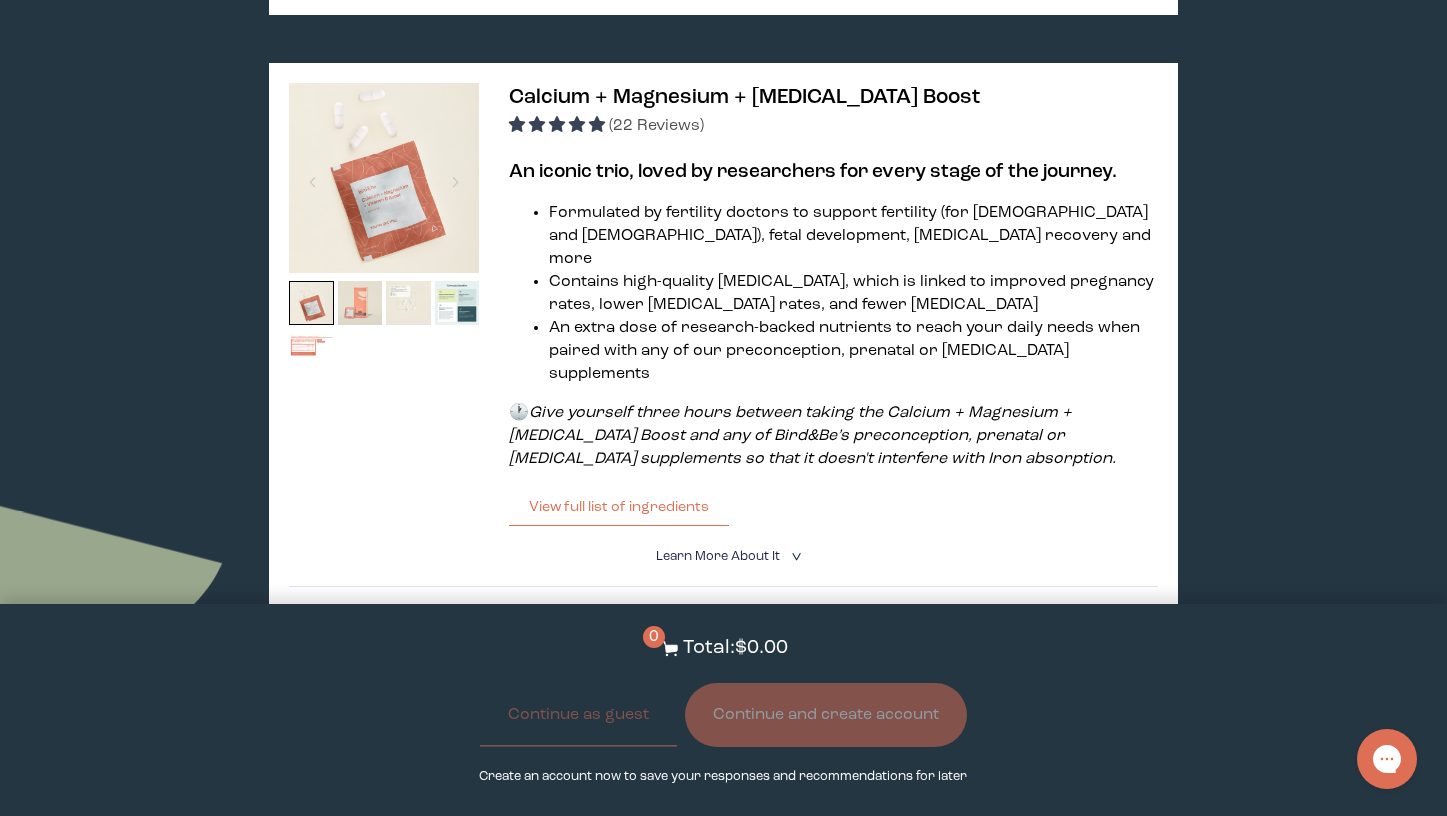 click at bounding box center [360, 303] 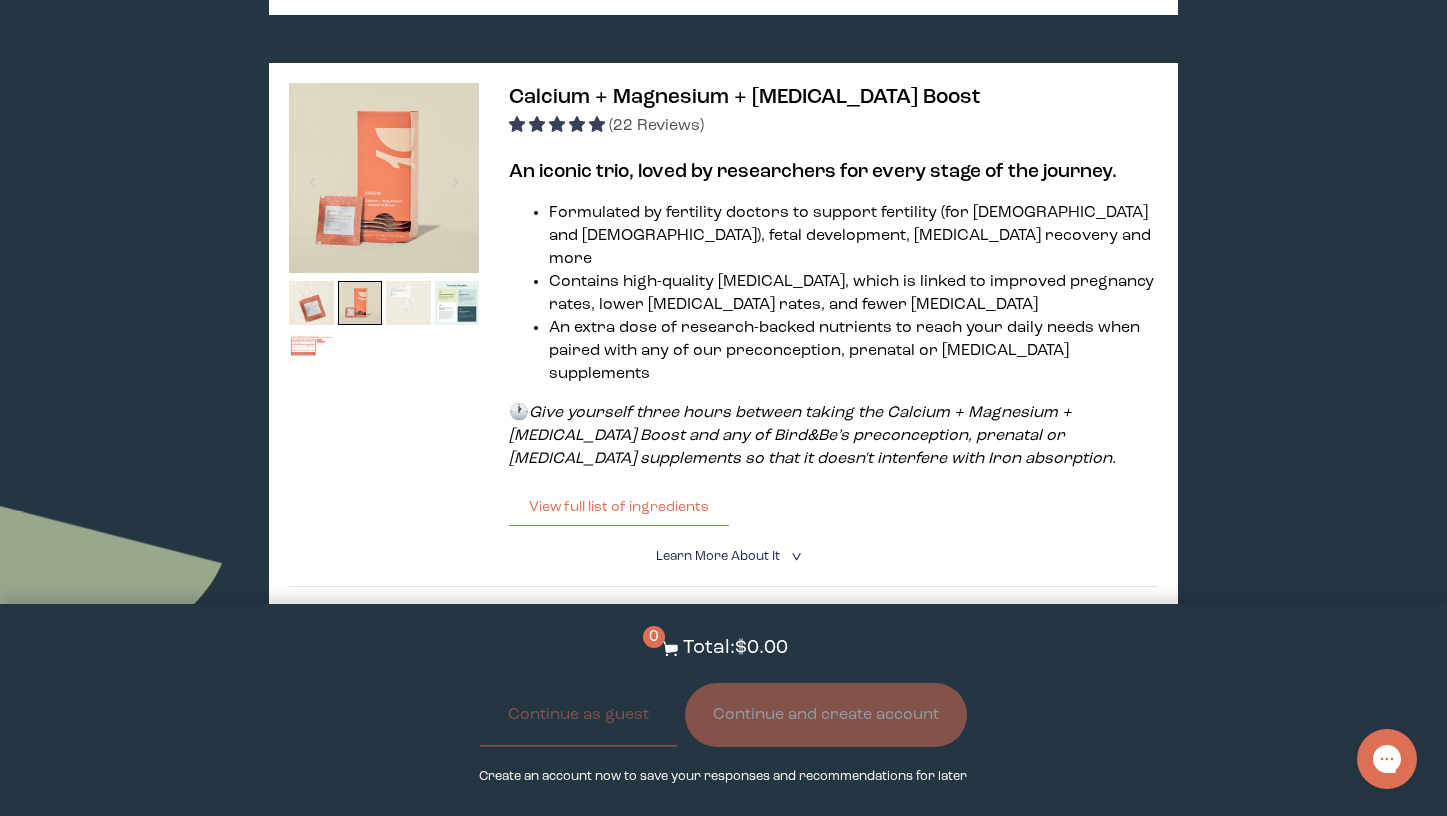 click at bounding box center [408, 303] 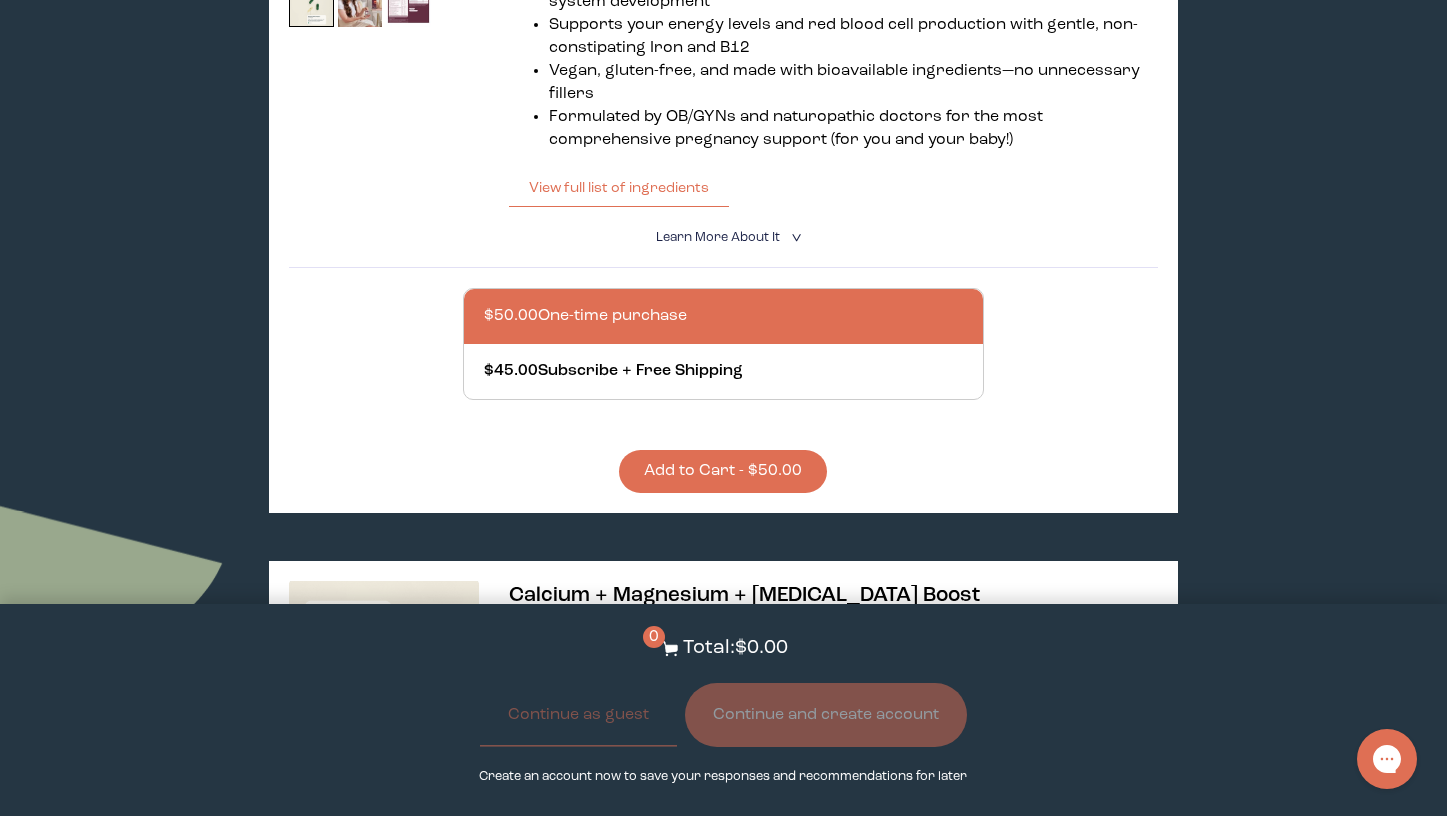 scroll, scrollTop: 542, scrollLeft: 0, axis: vertical 